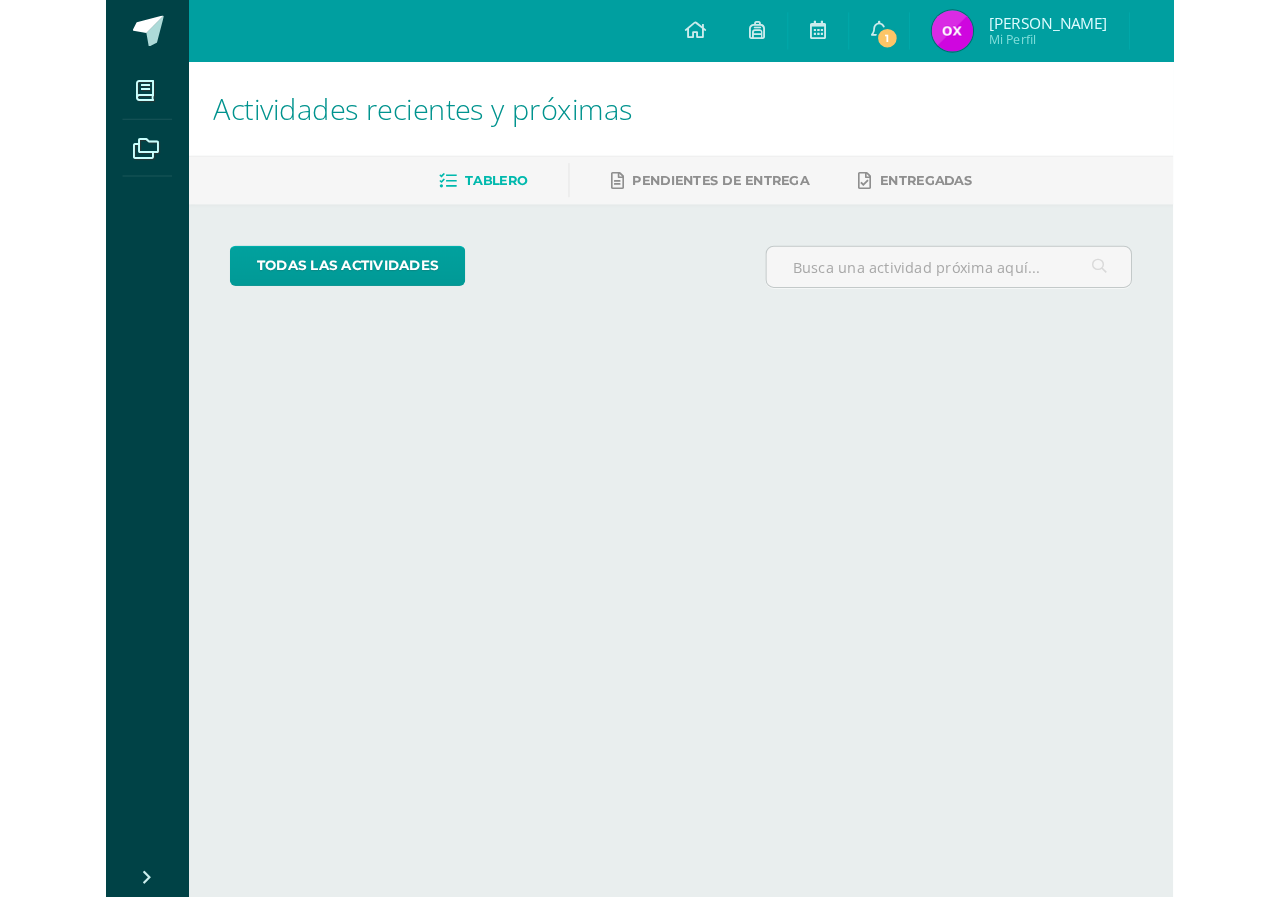 scroll, scrollTop: 0, scrollLeft: 0, axis: both 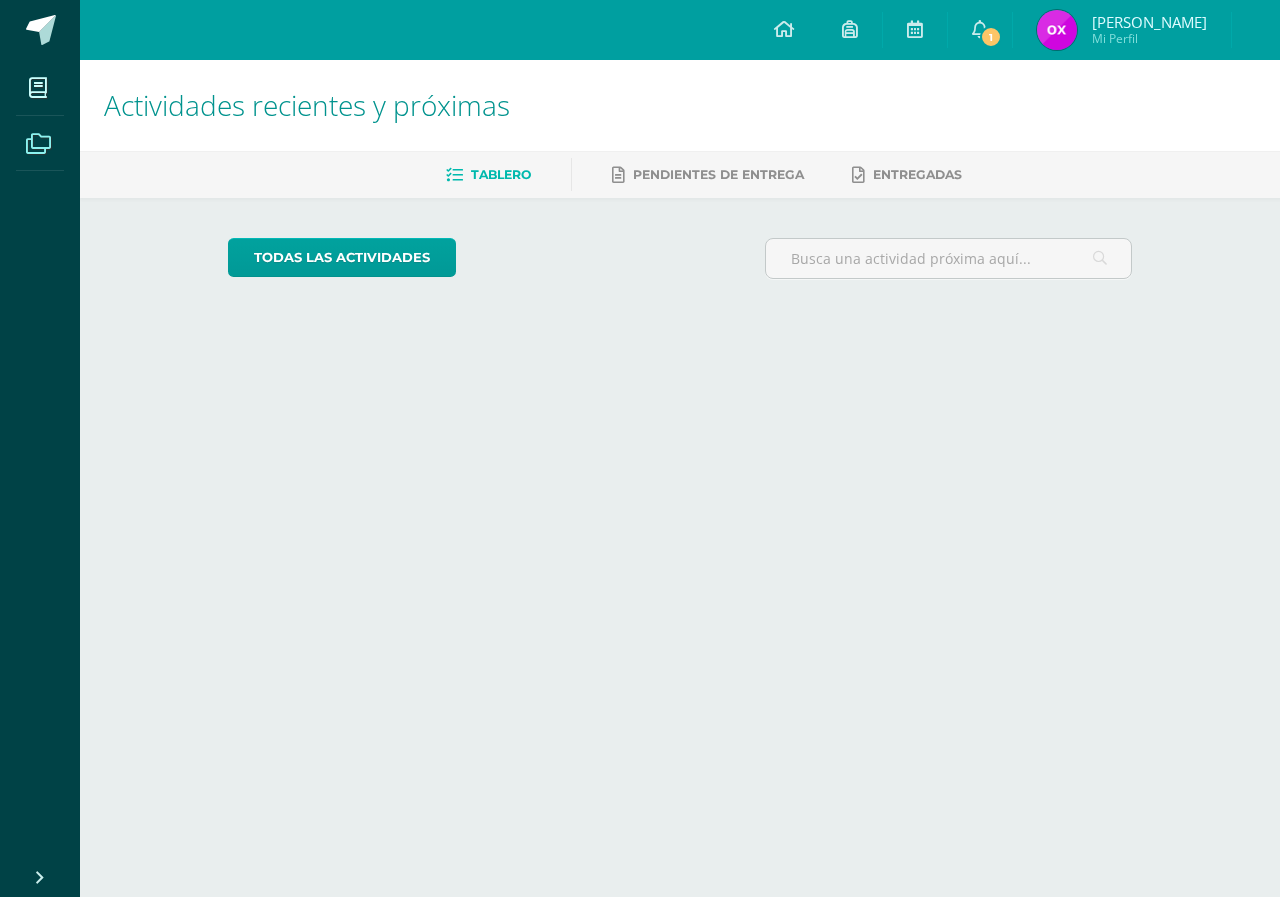 click at bounding box center (38, 142) 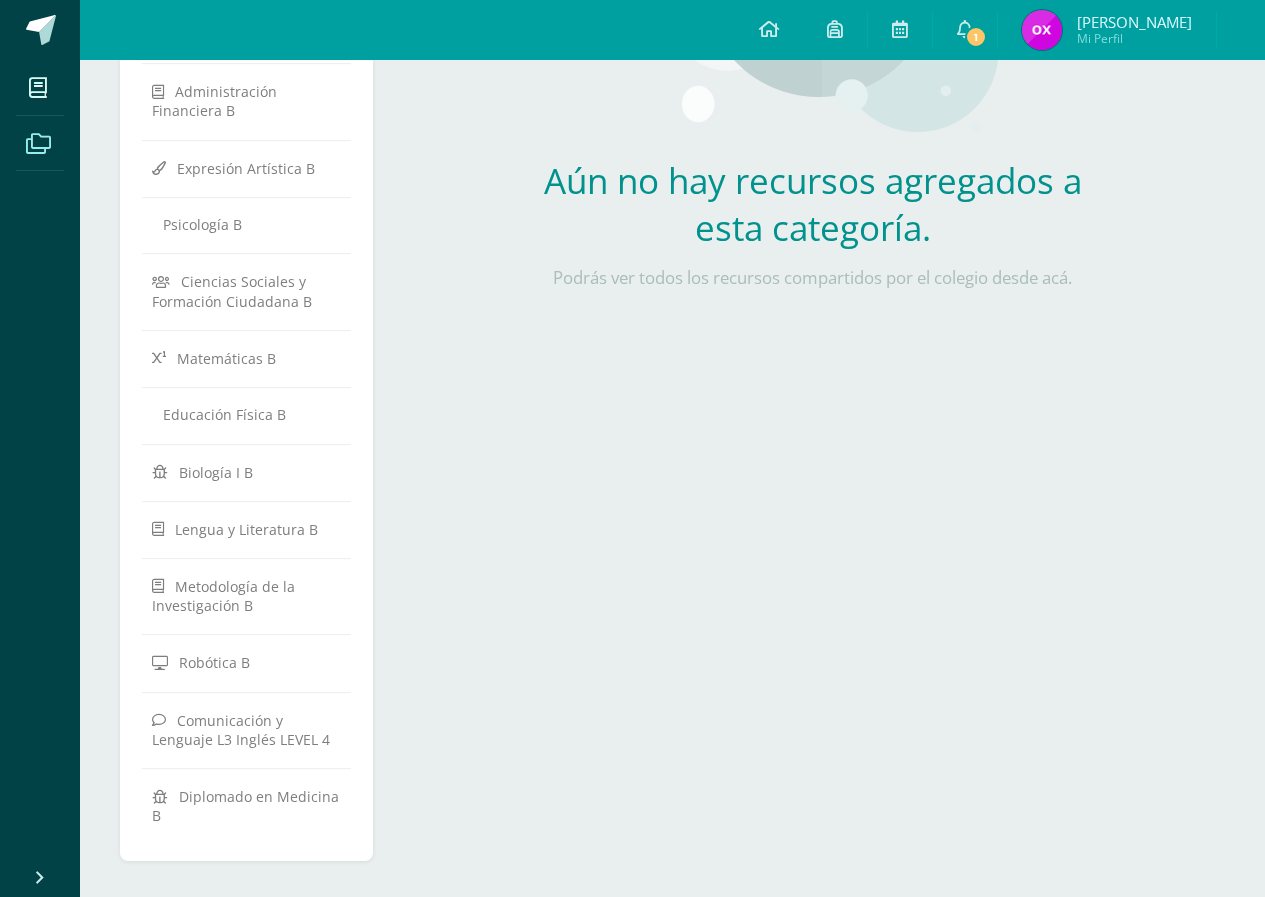 scroll, scrollTop: 446, scrollLeft: 0, axis: vertical 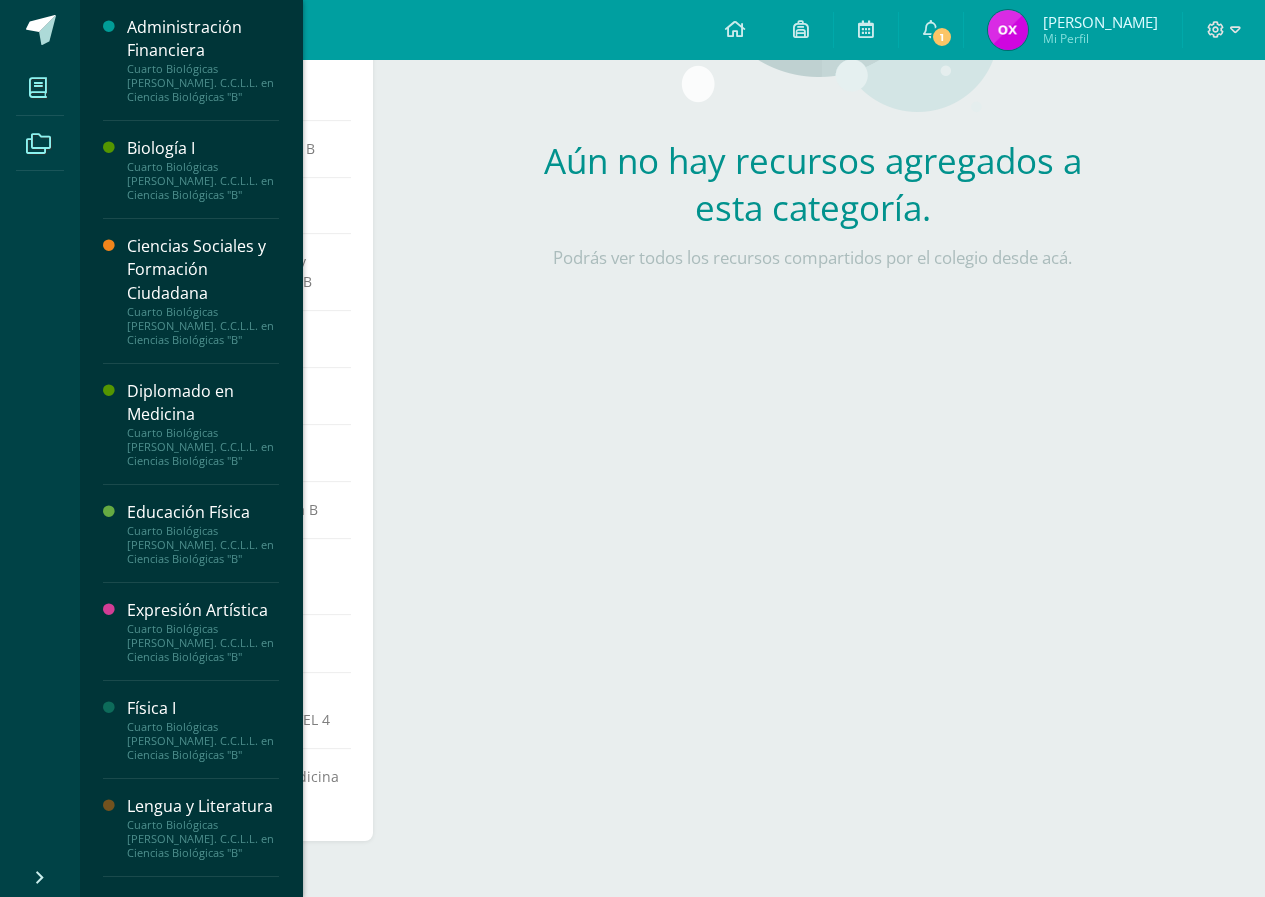 click at bounding box center (38, 87) 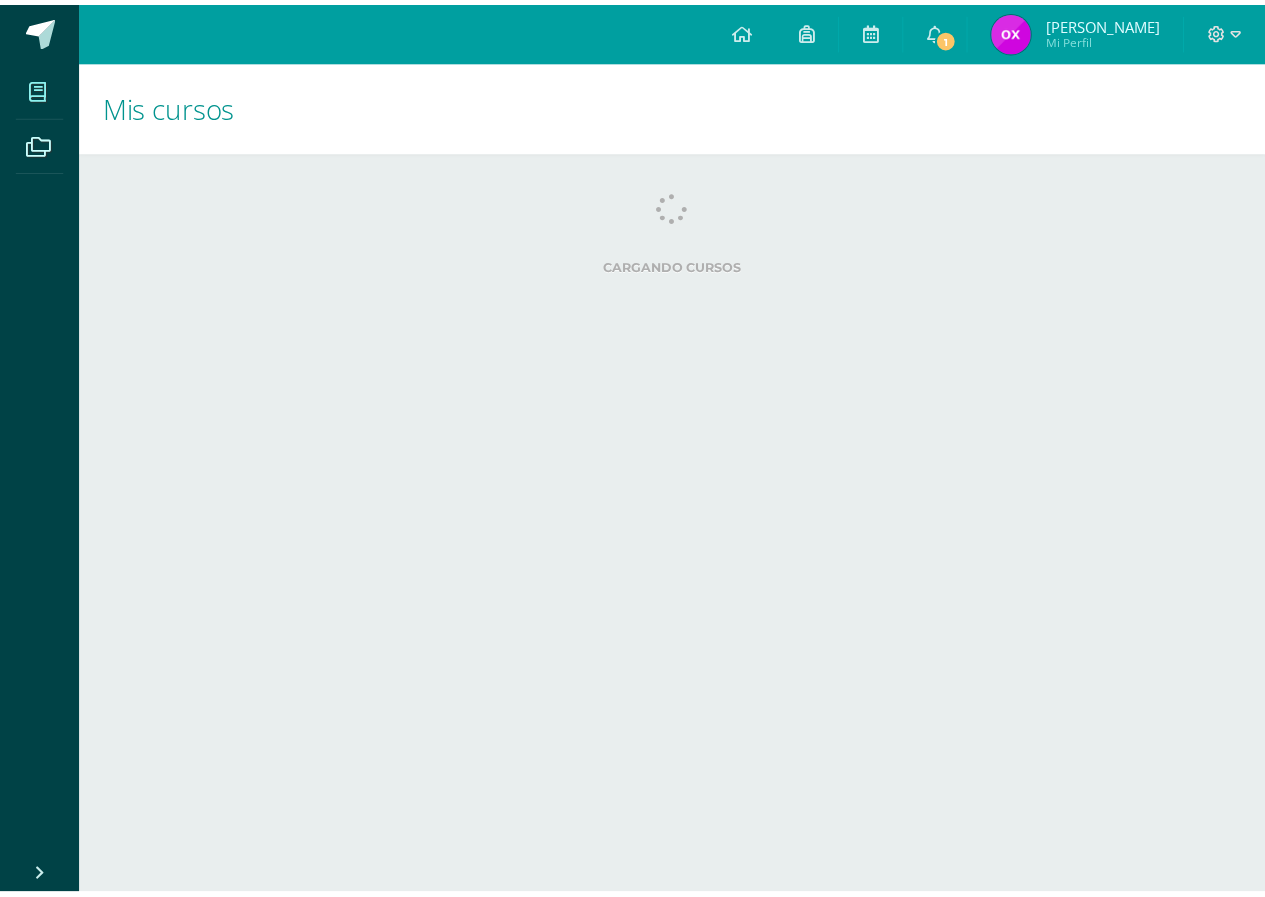 scroll, scrollTop: 0, scrollLeft: 0, axis: both 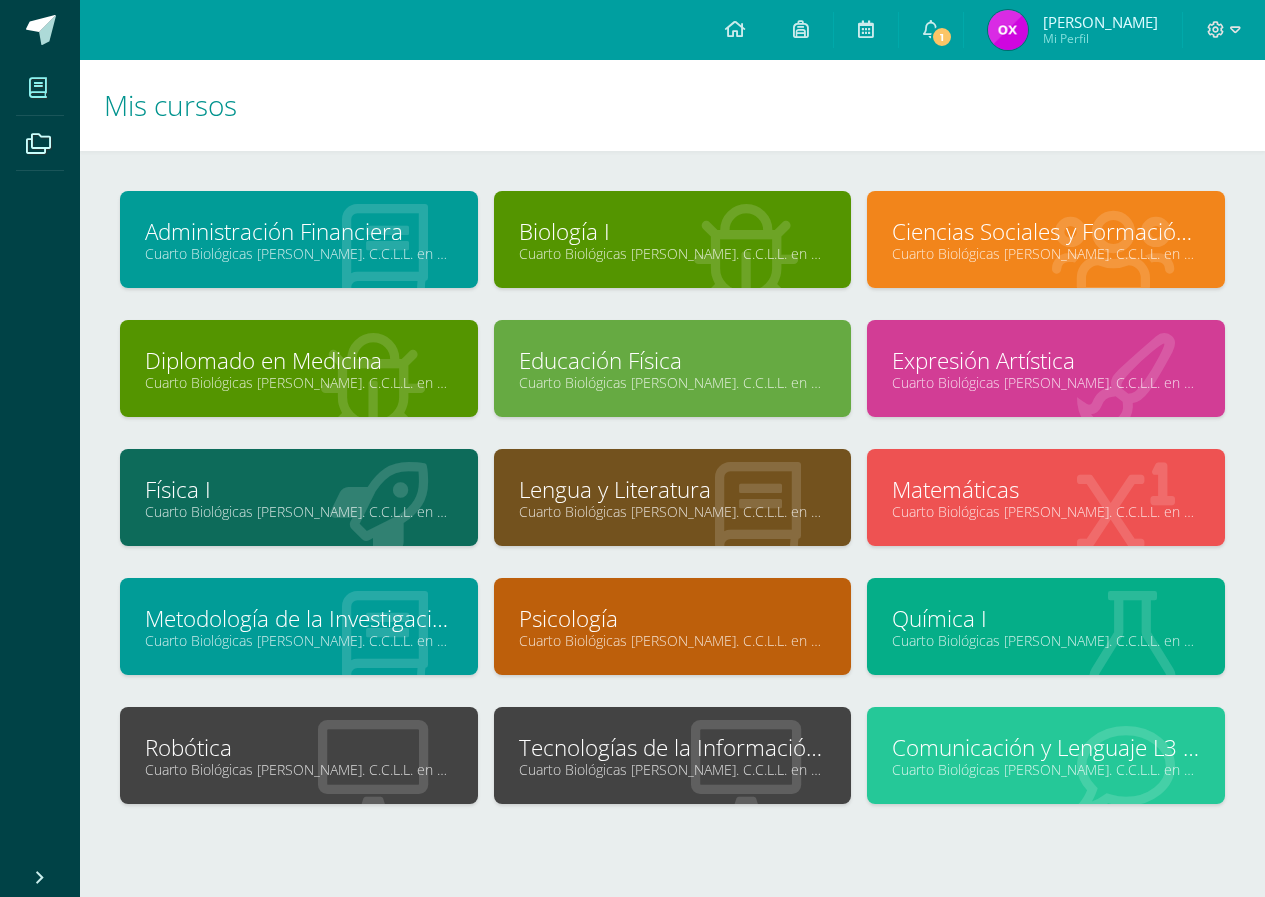 click on "Cuarto Biológicas Bach. C.C.L.L.  en Ciencias Biológicas "B"" at bounding box center (673, 769) 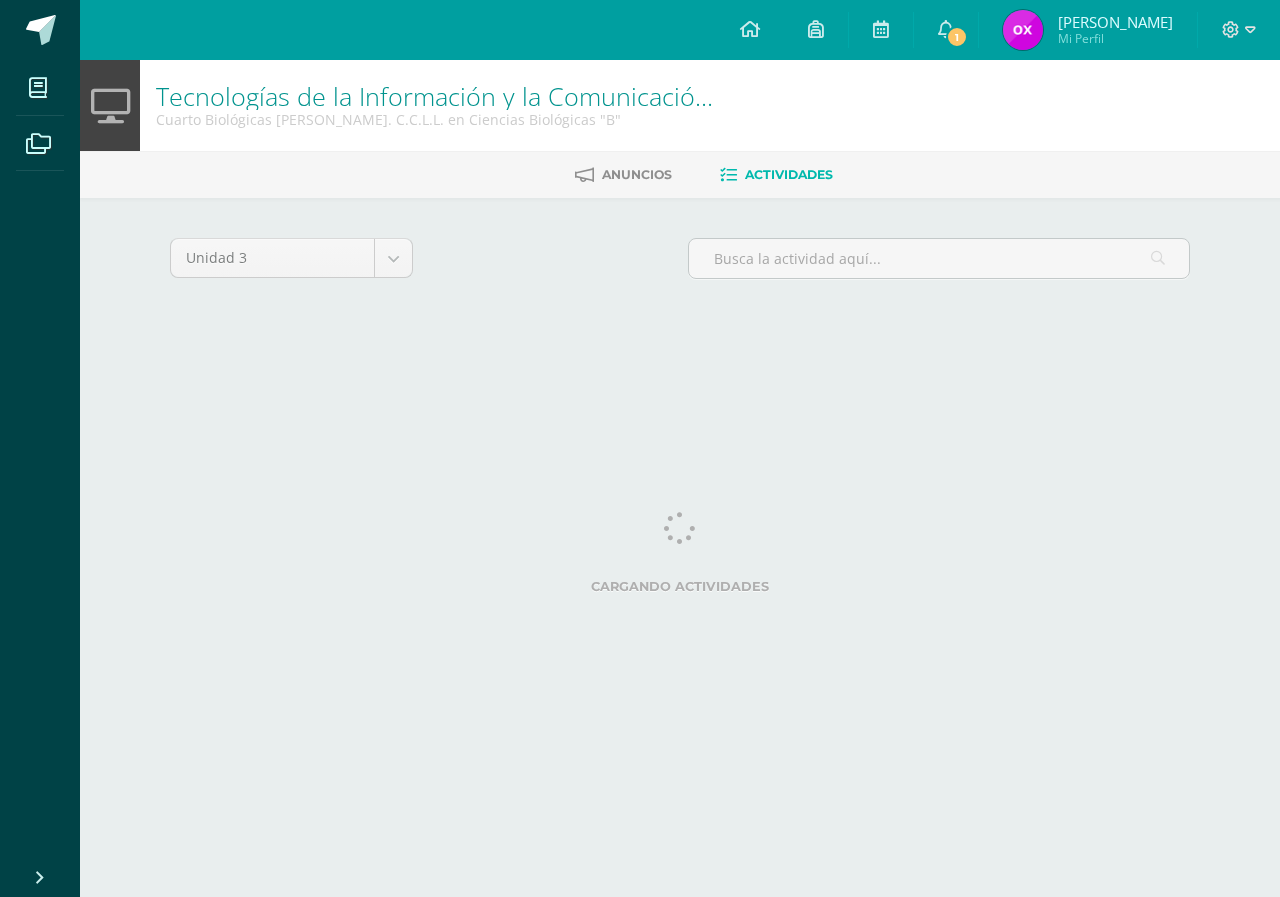 scroll, scrollTop: 0, scrollLeft: 0, axis: both 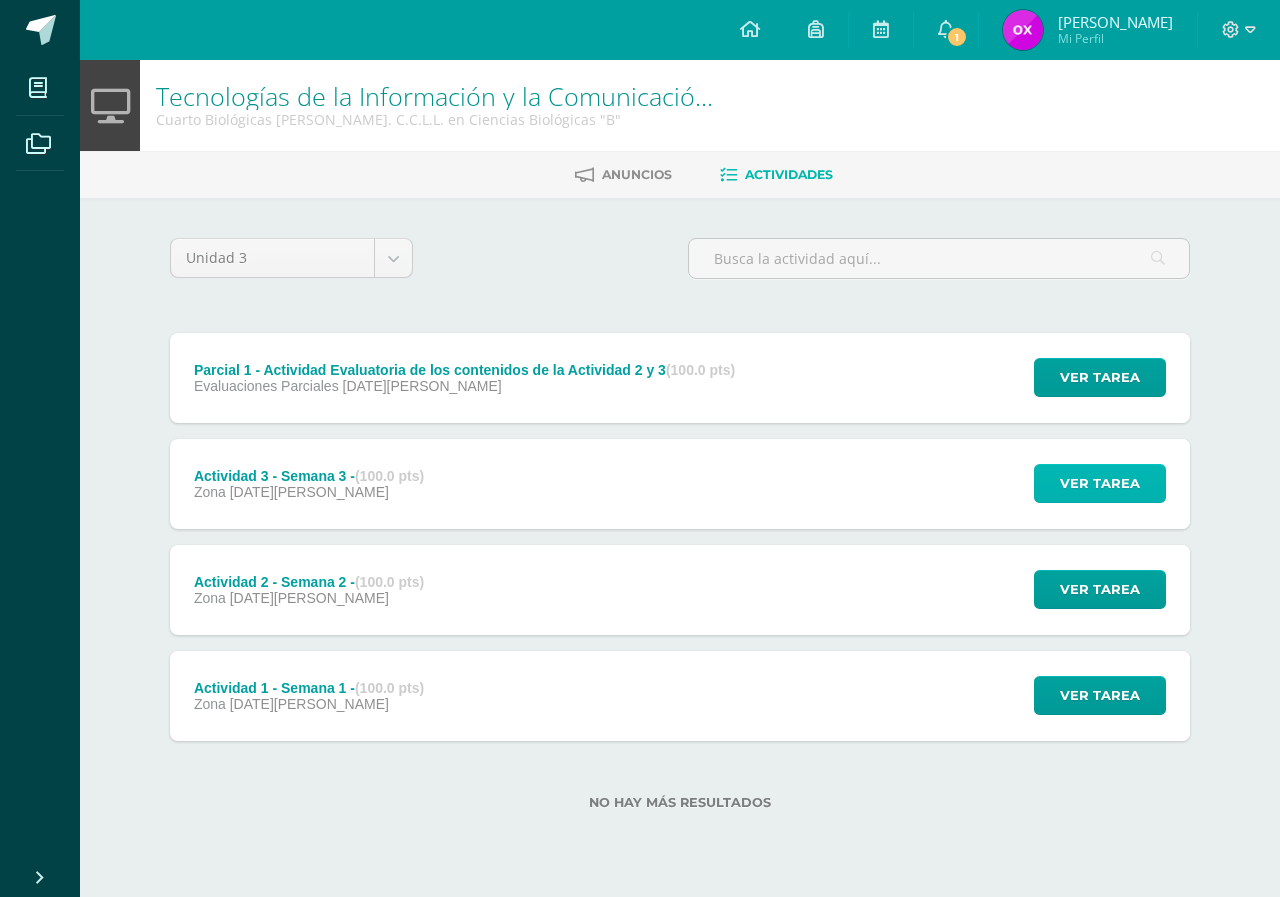 click on "Ver tarea" at bounding box center [1100, 483] 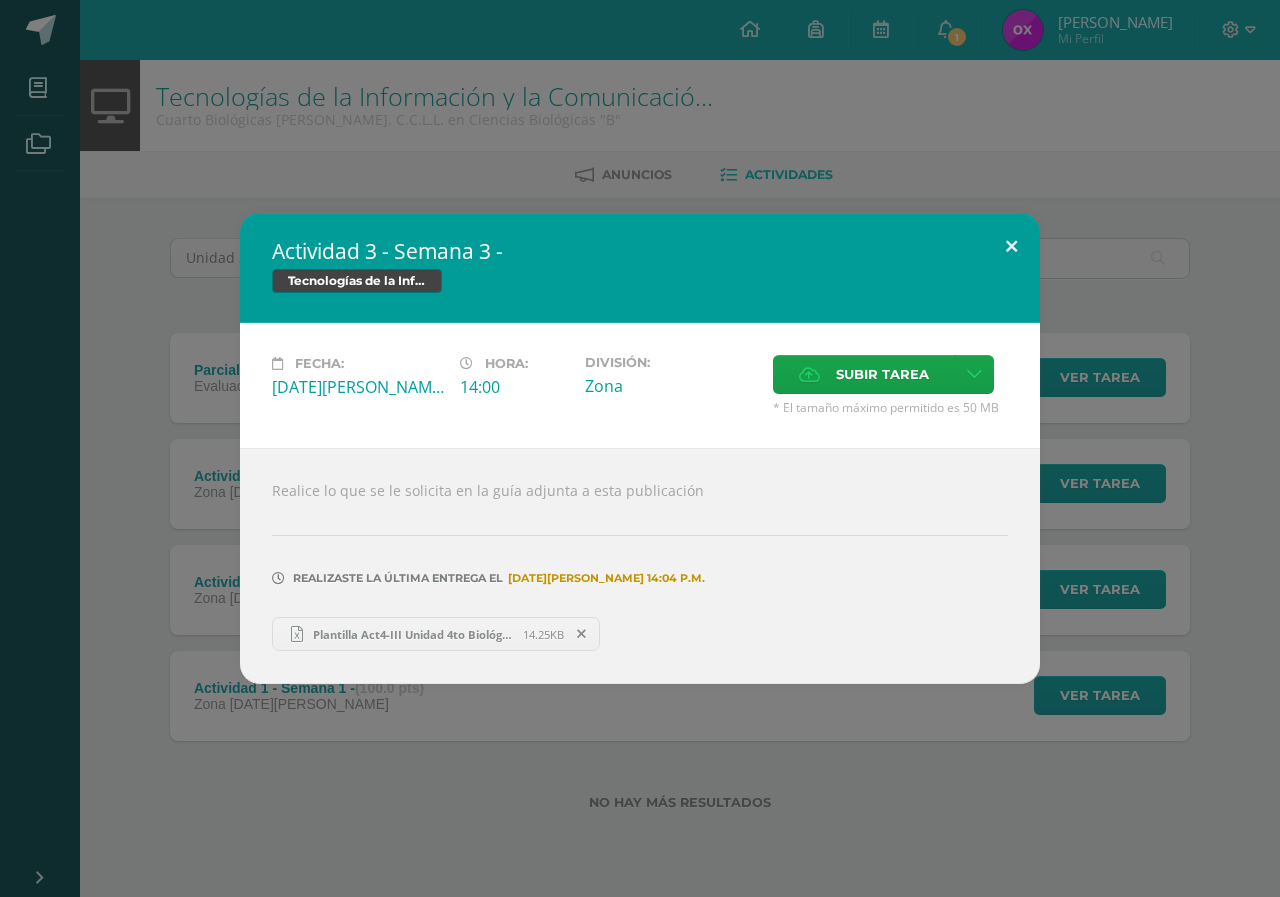click at bounding box center [1011, 247] 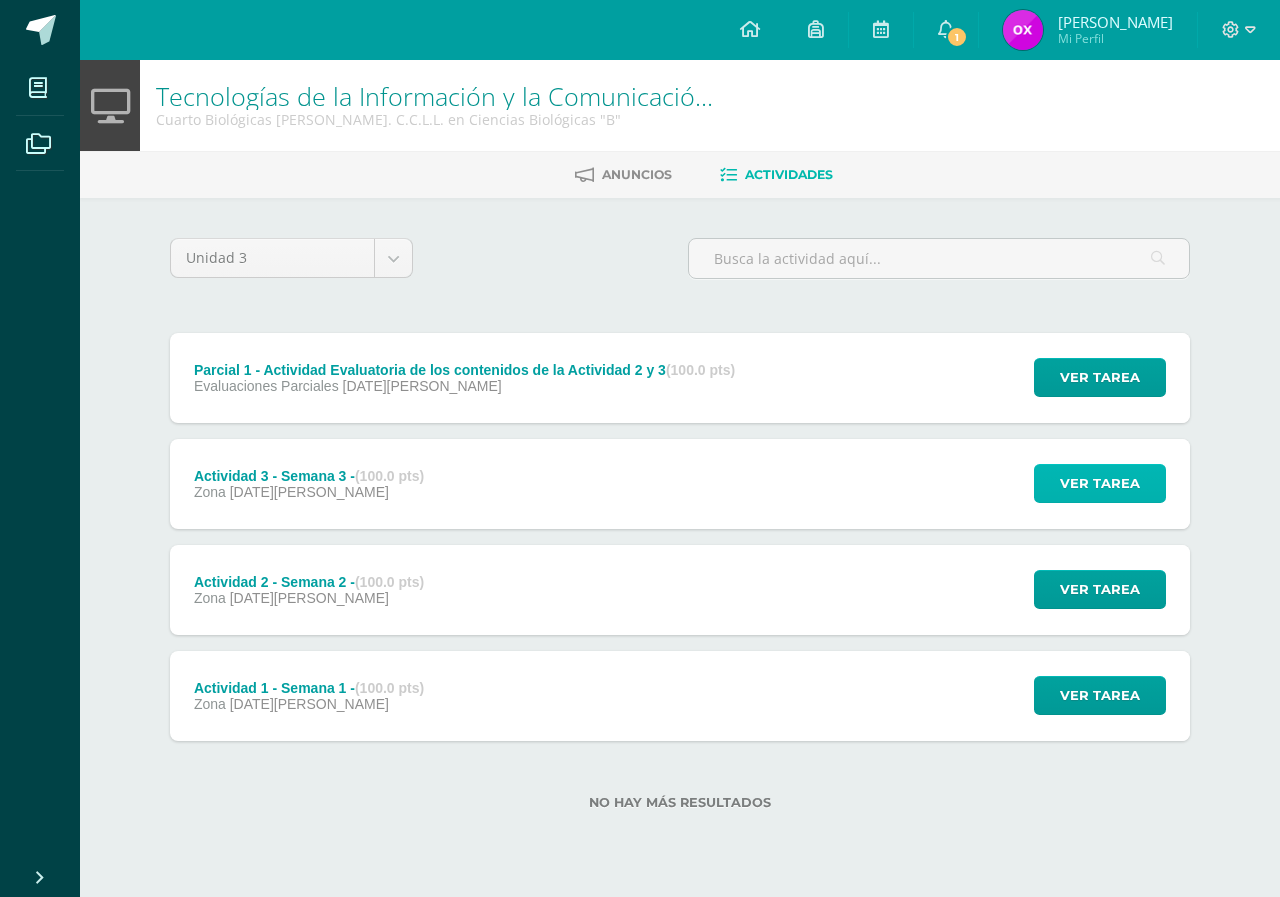 click on "Ver tarea" at bounding box center (1100, 483) 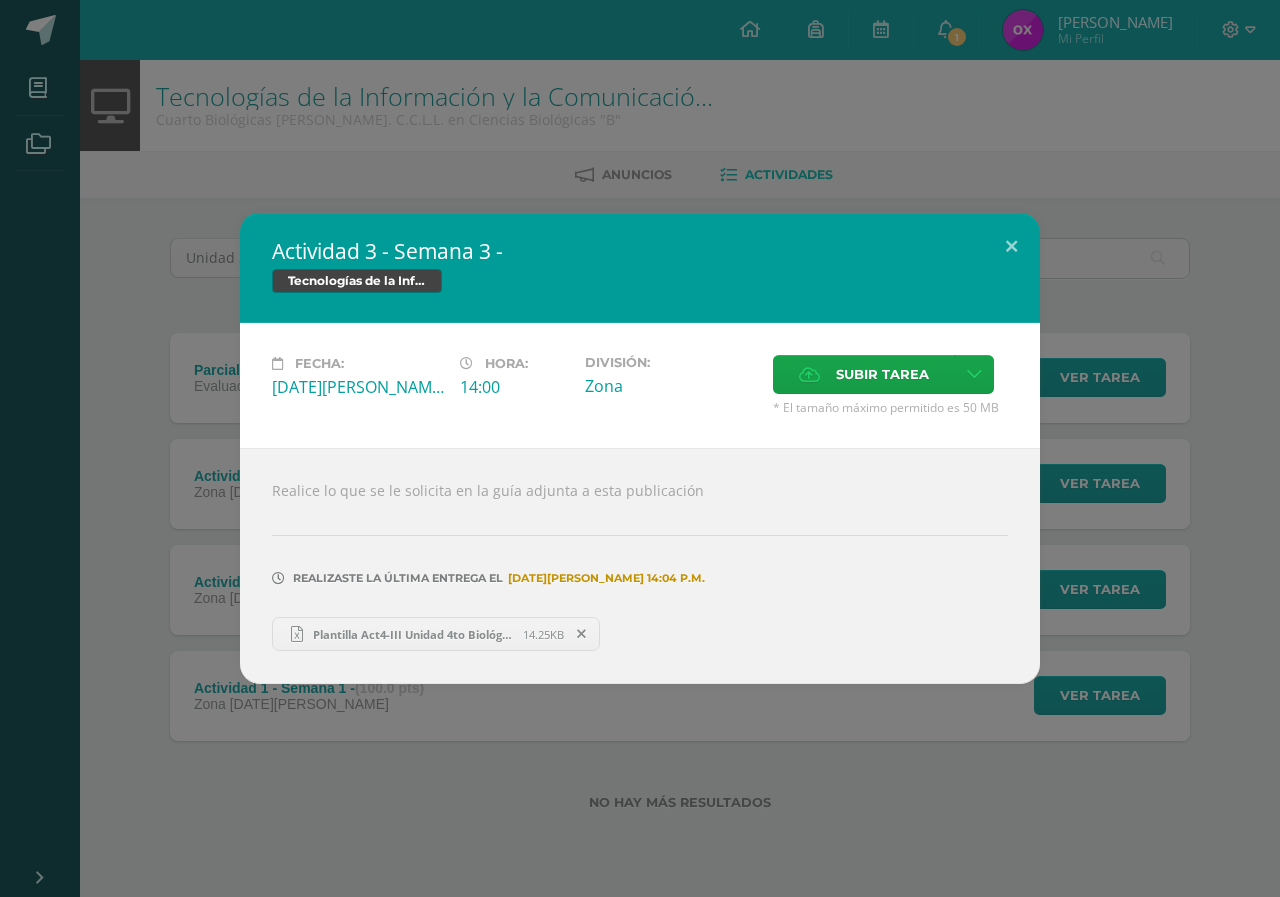 click at bounding box center (581, 634) 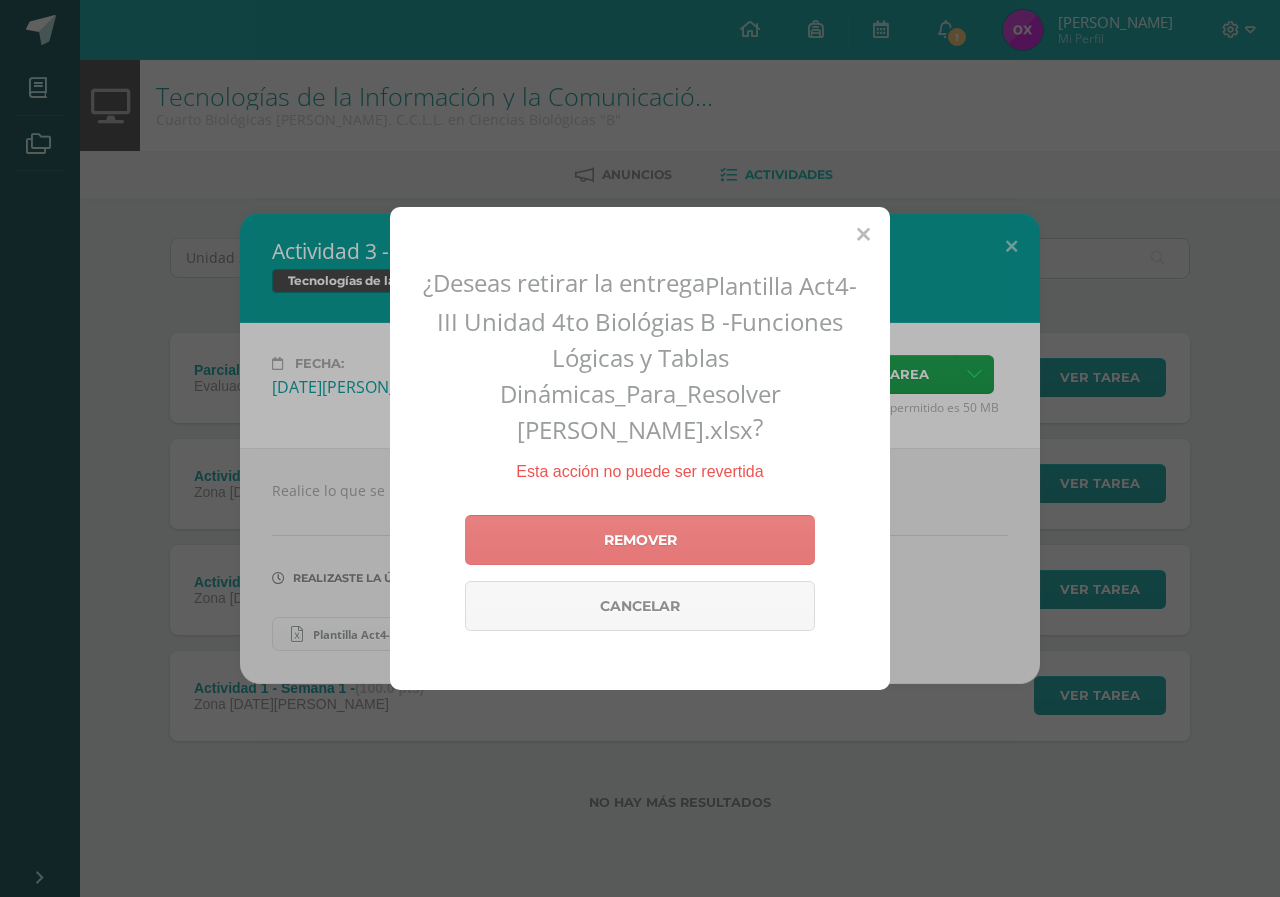 click on "Remover" at bounding box center [640, 540] 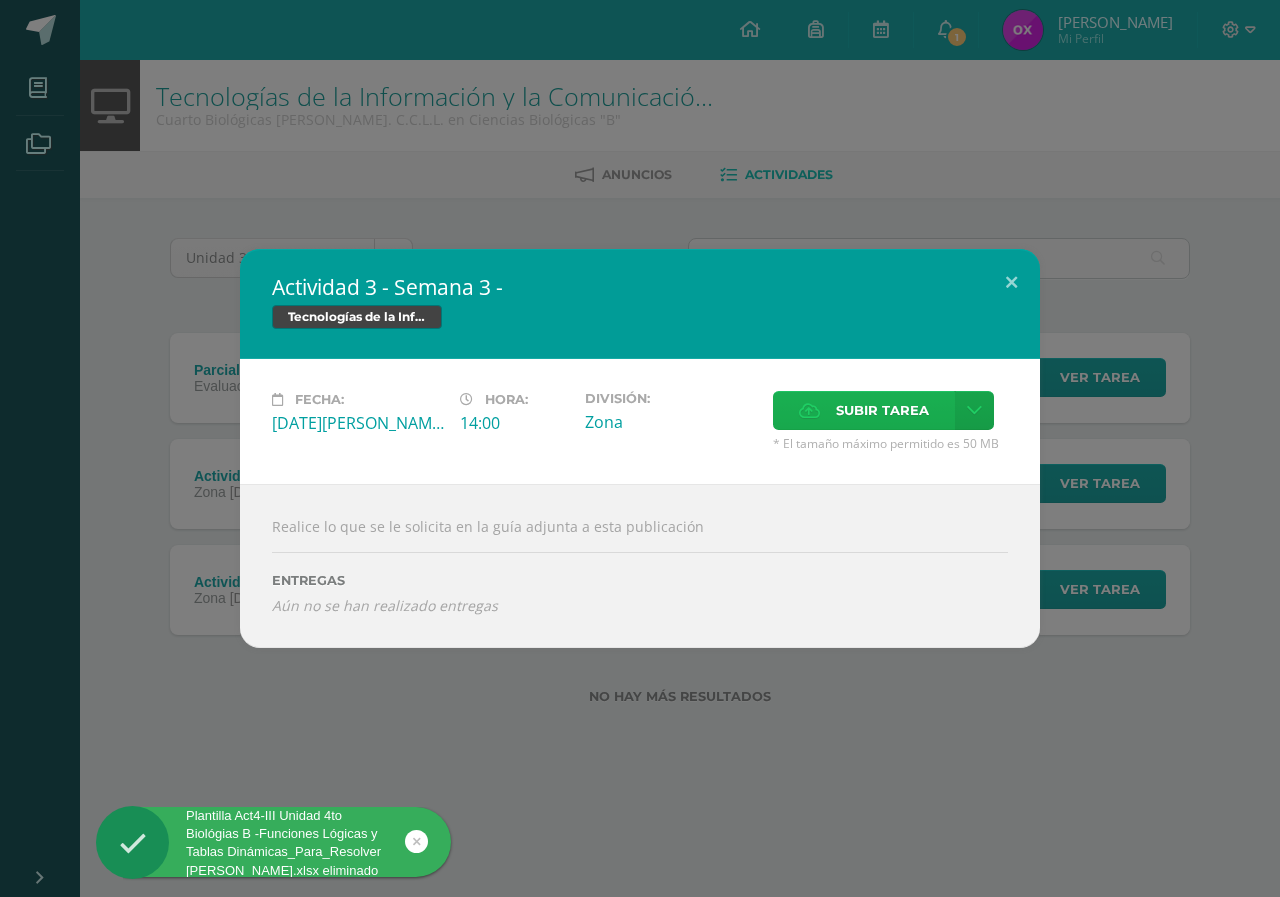 click on "Subir tarea" at bounding box center [882, 410] 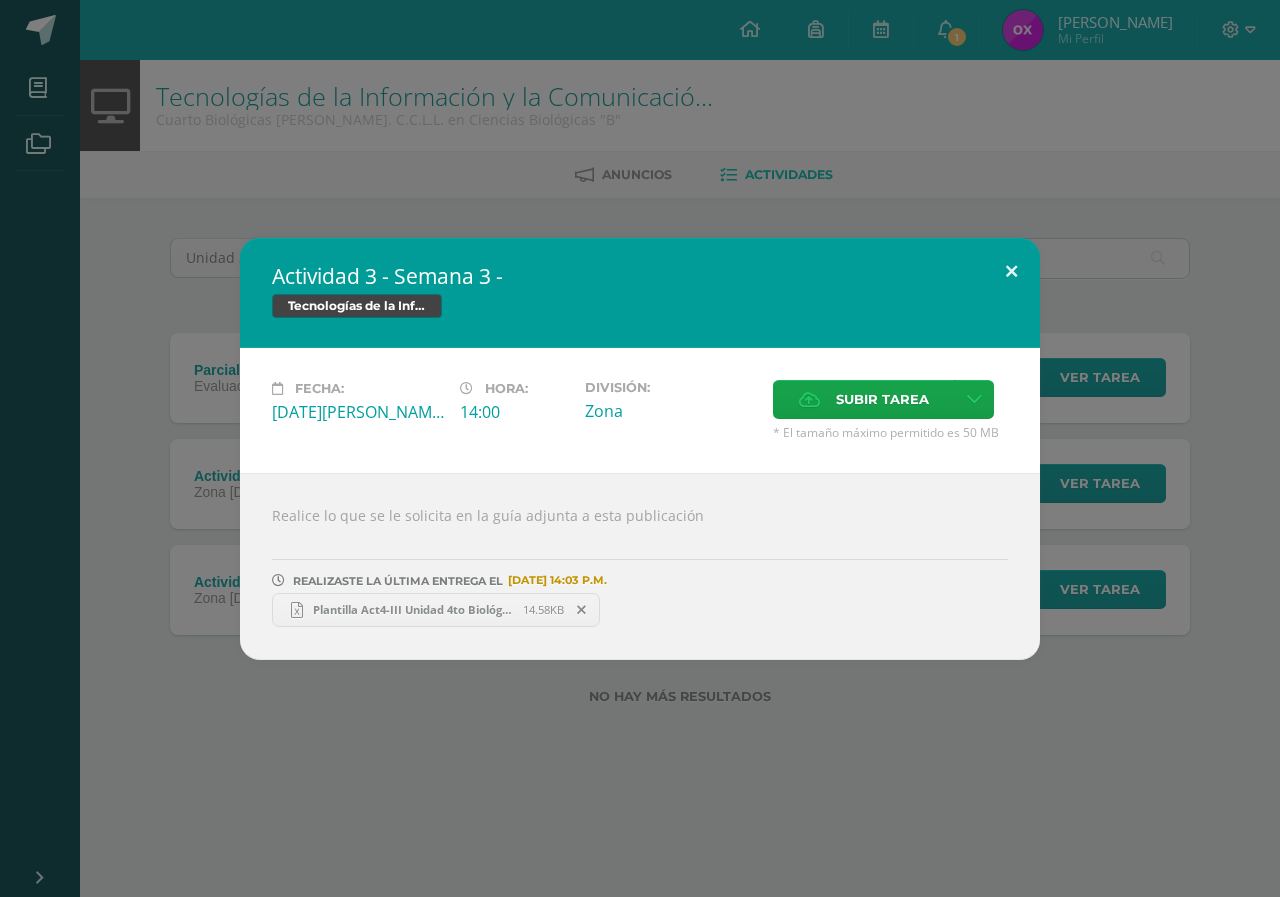 click at bounding box center (1011, 272) 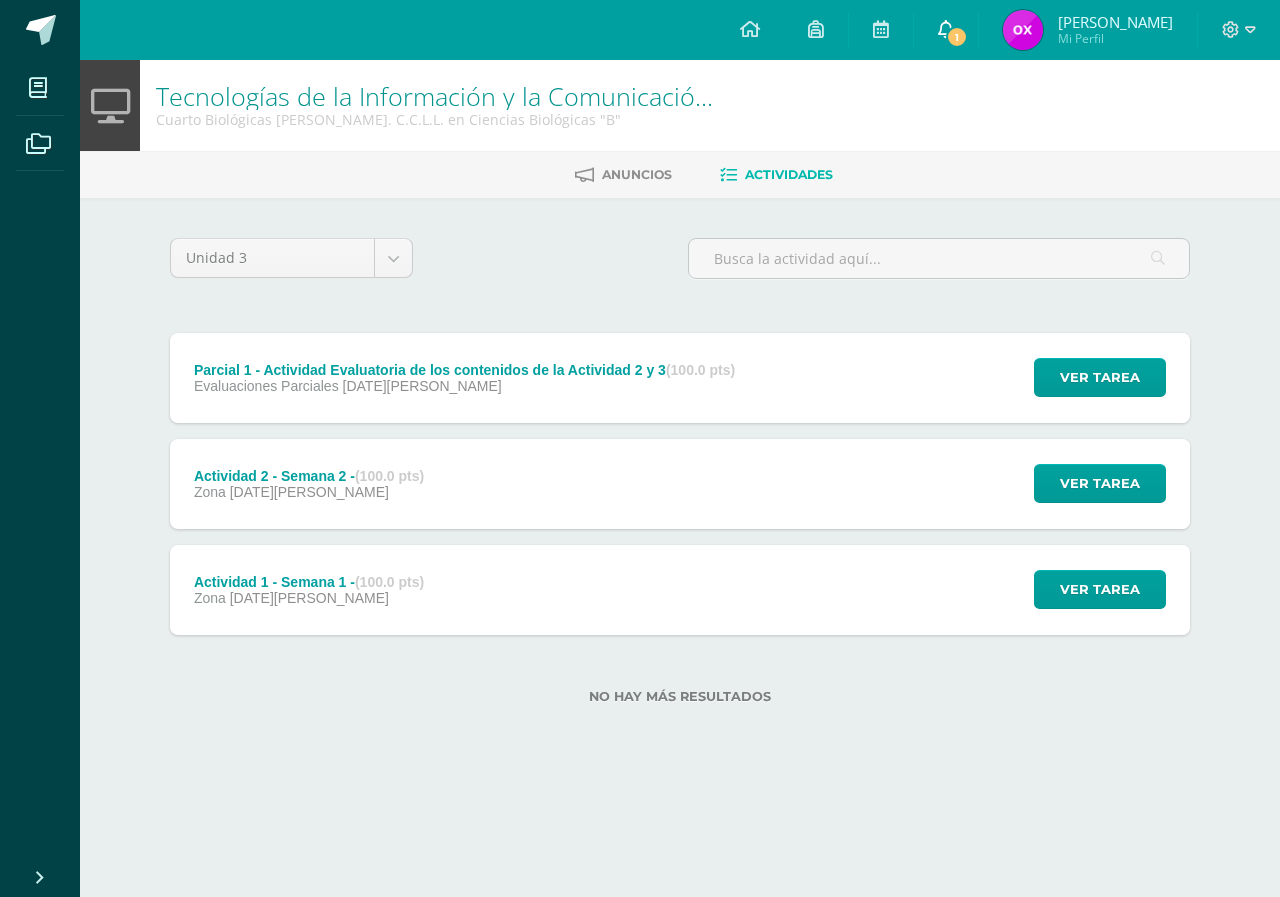 click on "1" at bounding box center [946, 30] 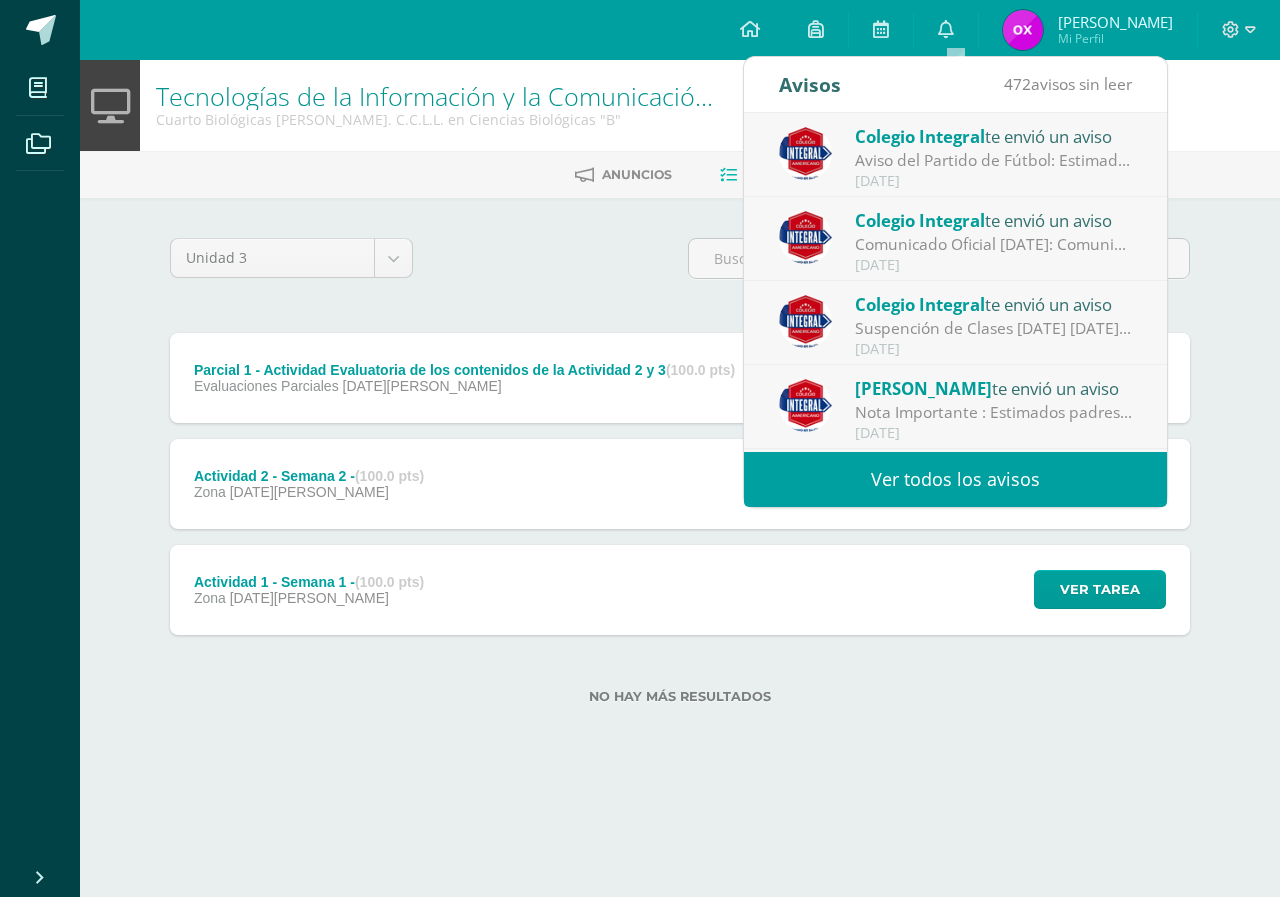 click on "Otto Alexander
Mi Perfil" at bounding box center (1088, 30) 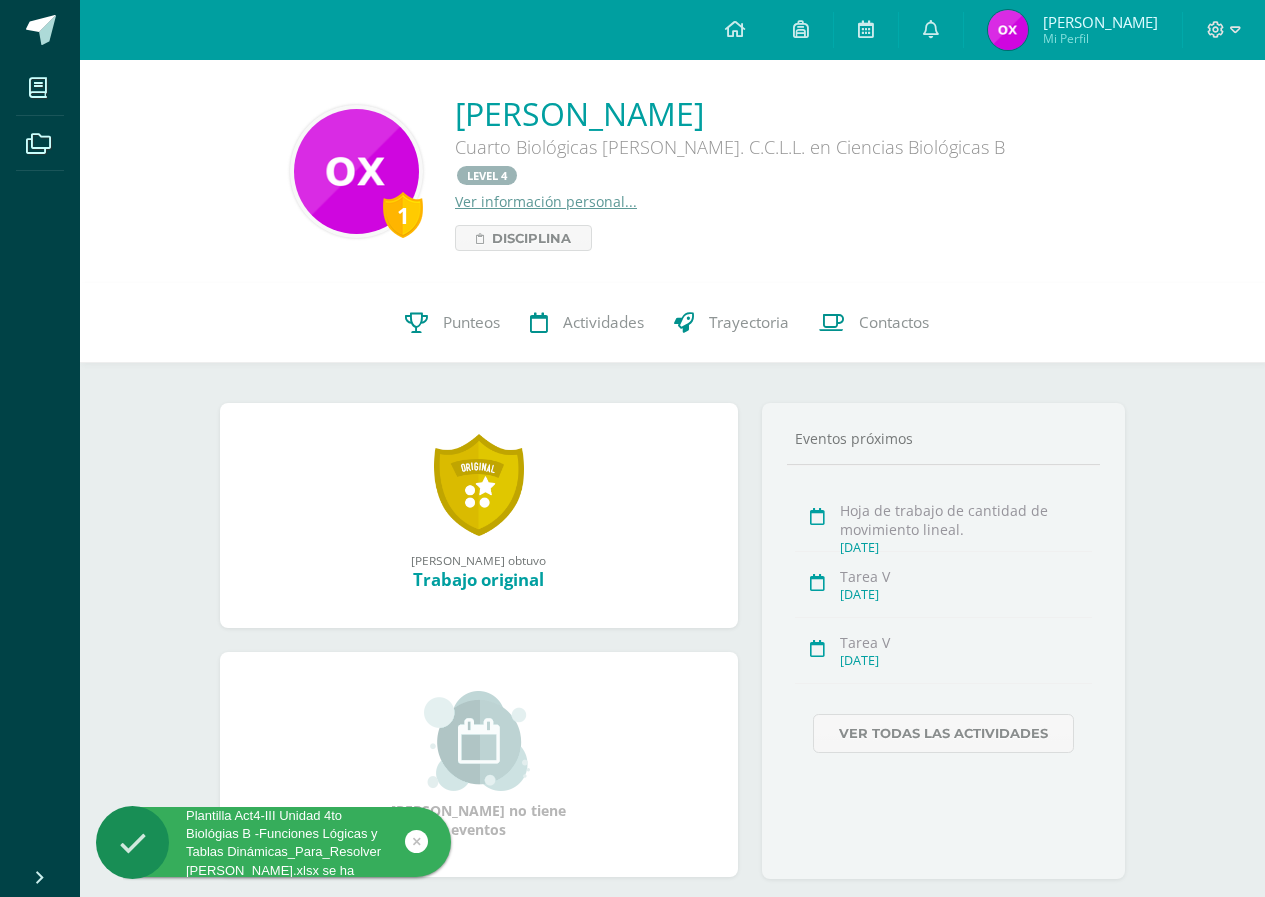 scroll, scrollTop: 0, scrollLeft: 0, axis: both 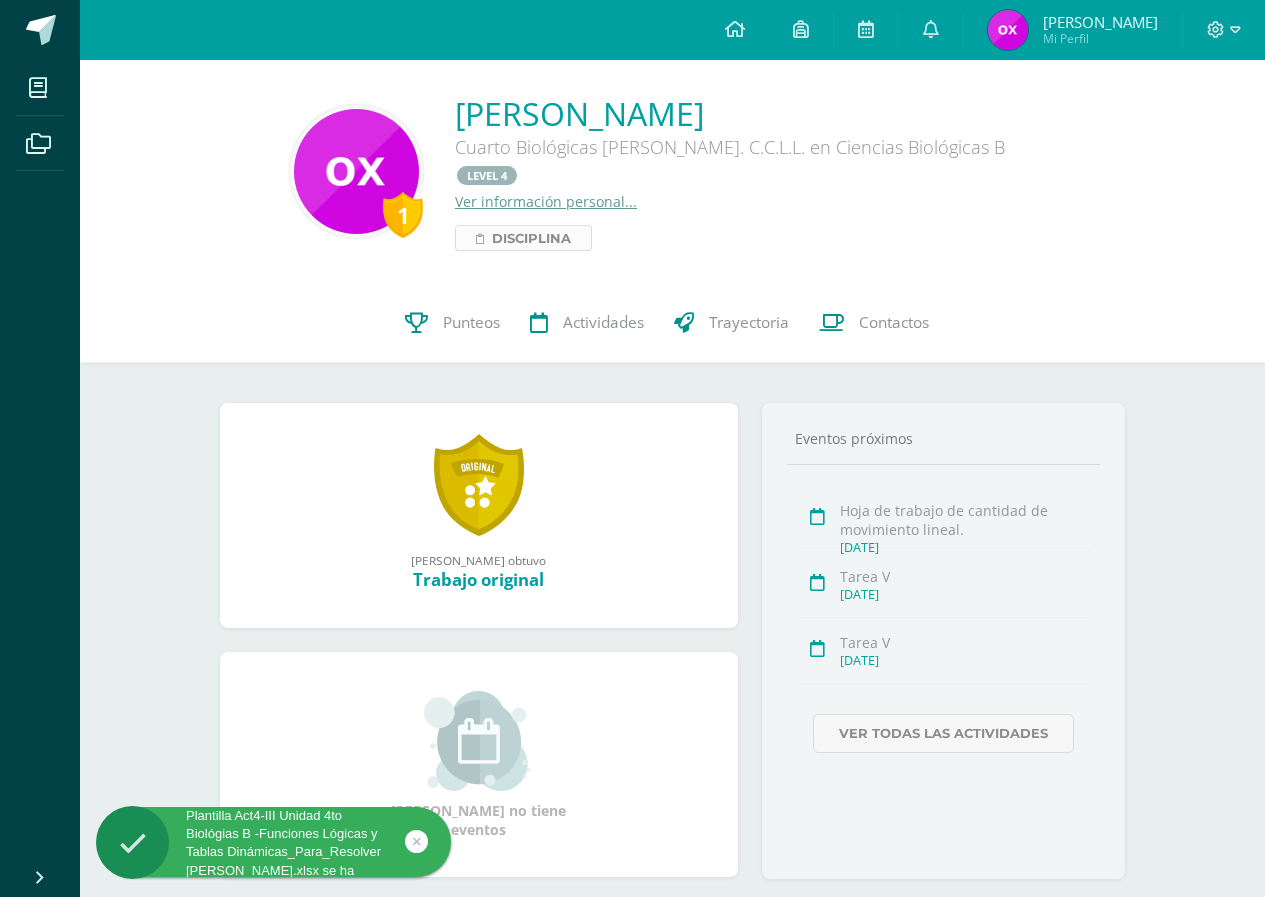 click on "Disciplina" at bounding box center (523, 238) 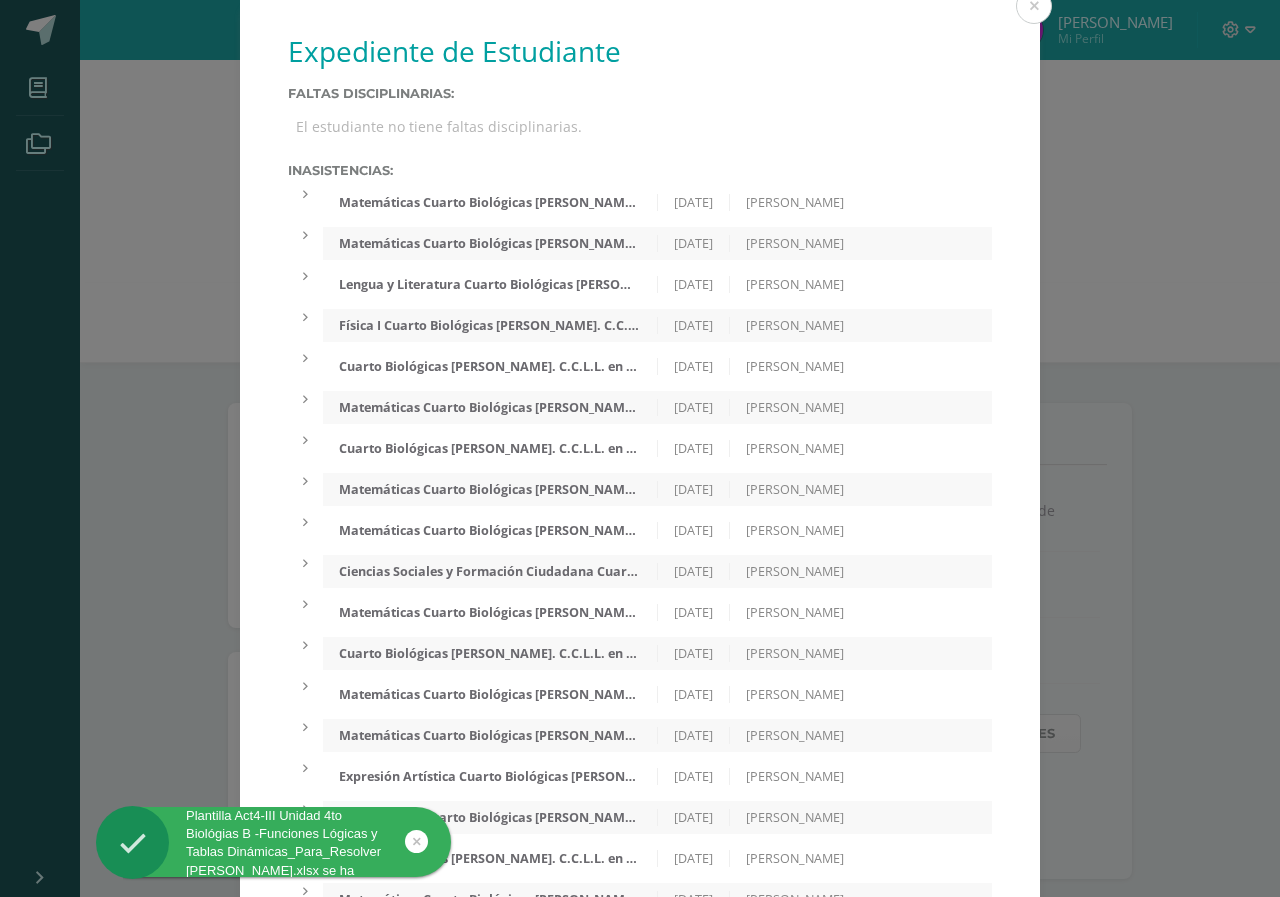 click on "Matemáticas Cuarto Biológicas [PERSON_NAME]. C.C.L.L.  en Ciencias Biológicas 'B'
[DATE]
[PERSON_NAME]" at bounding box center [657, 202] 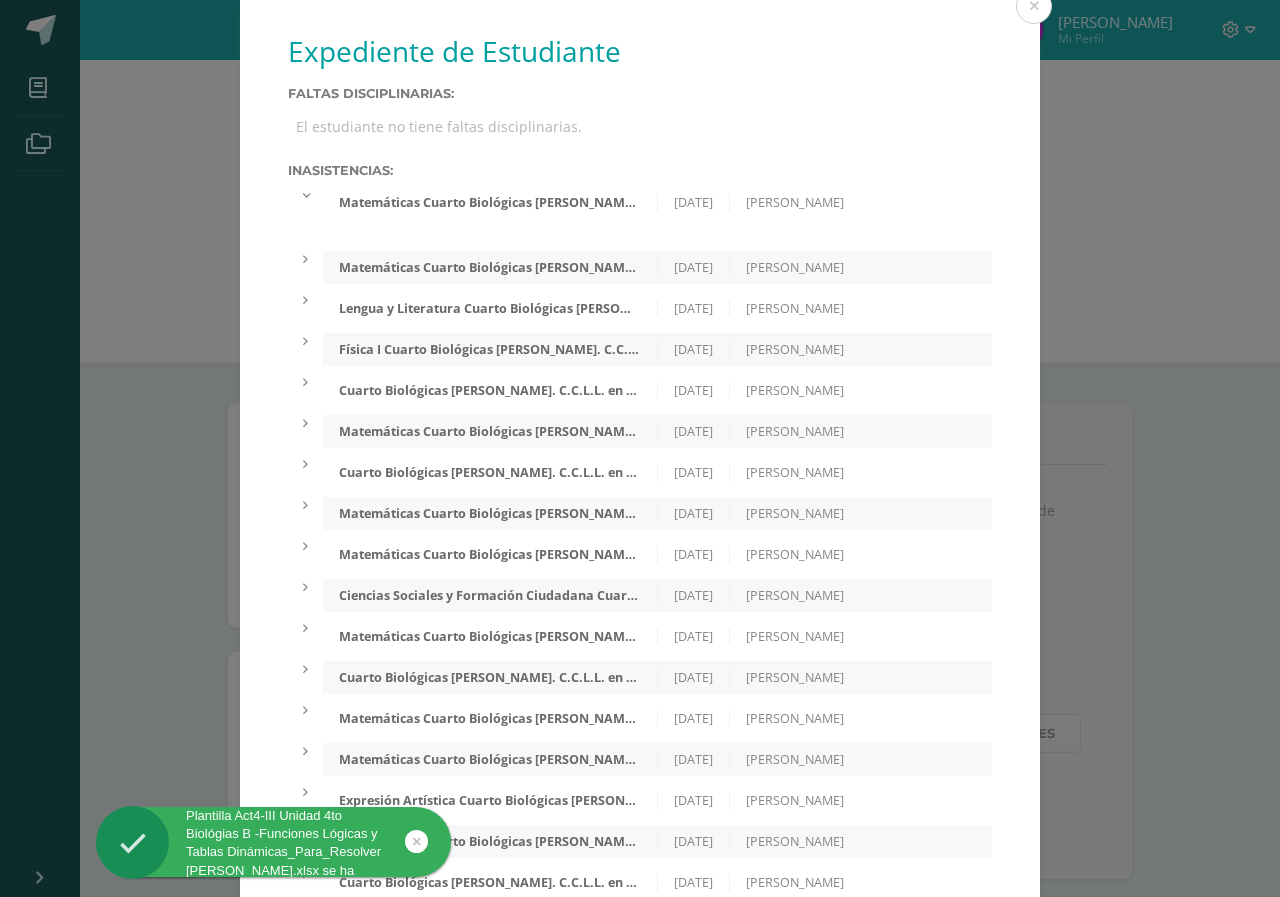 click on "Matemáticas Cuarto Biológicas [PERSON_NAME]. C.C.L.L.  en Ciencias Biológicas 'B'" at bounding box center (490, 267) 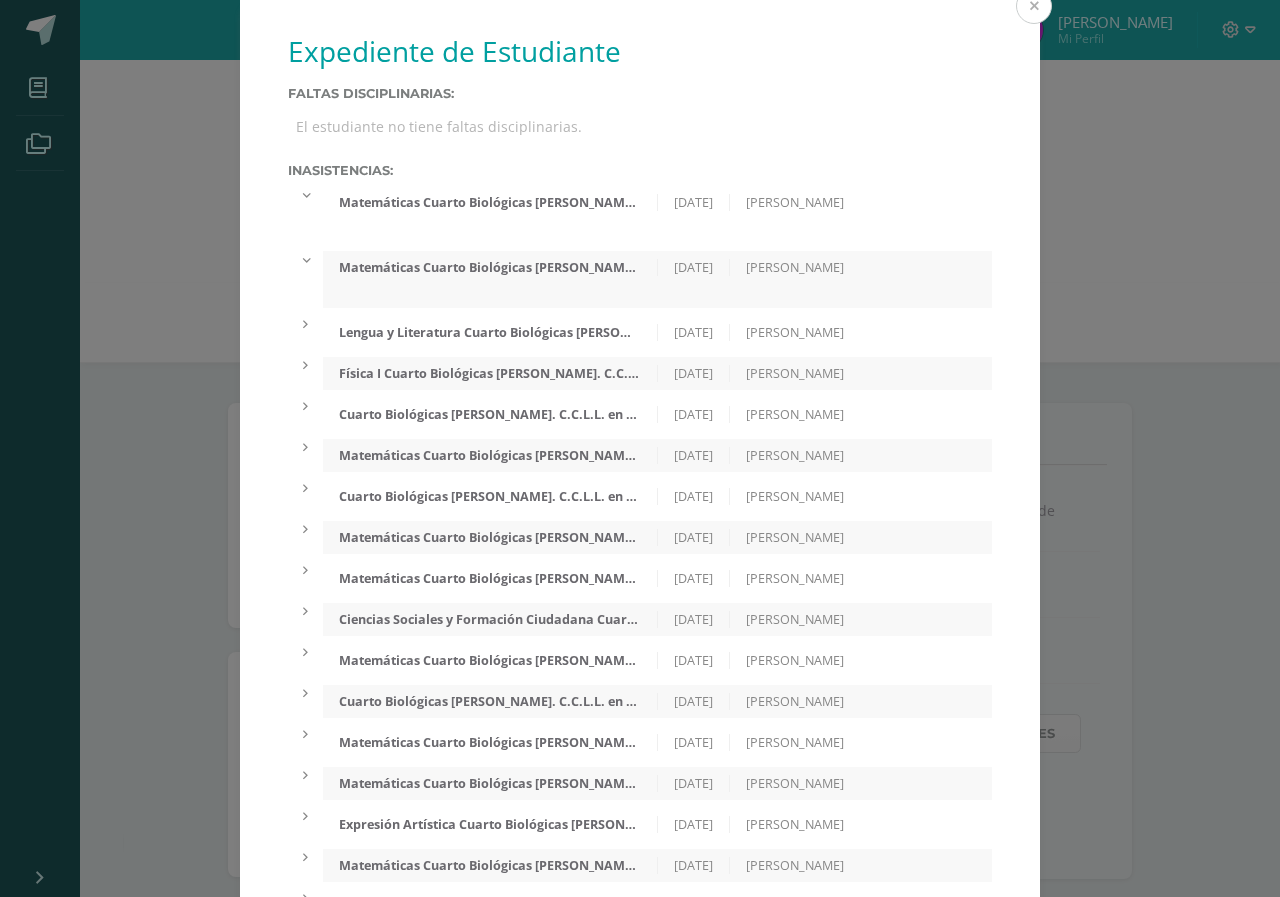 click at bounding box center (1034, 6) 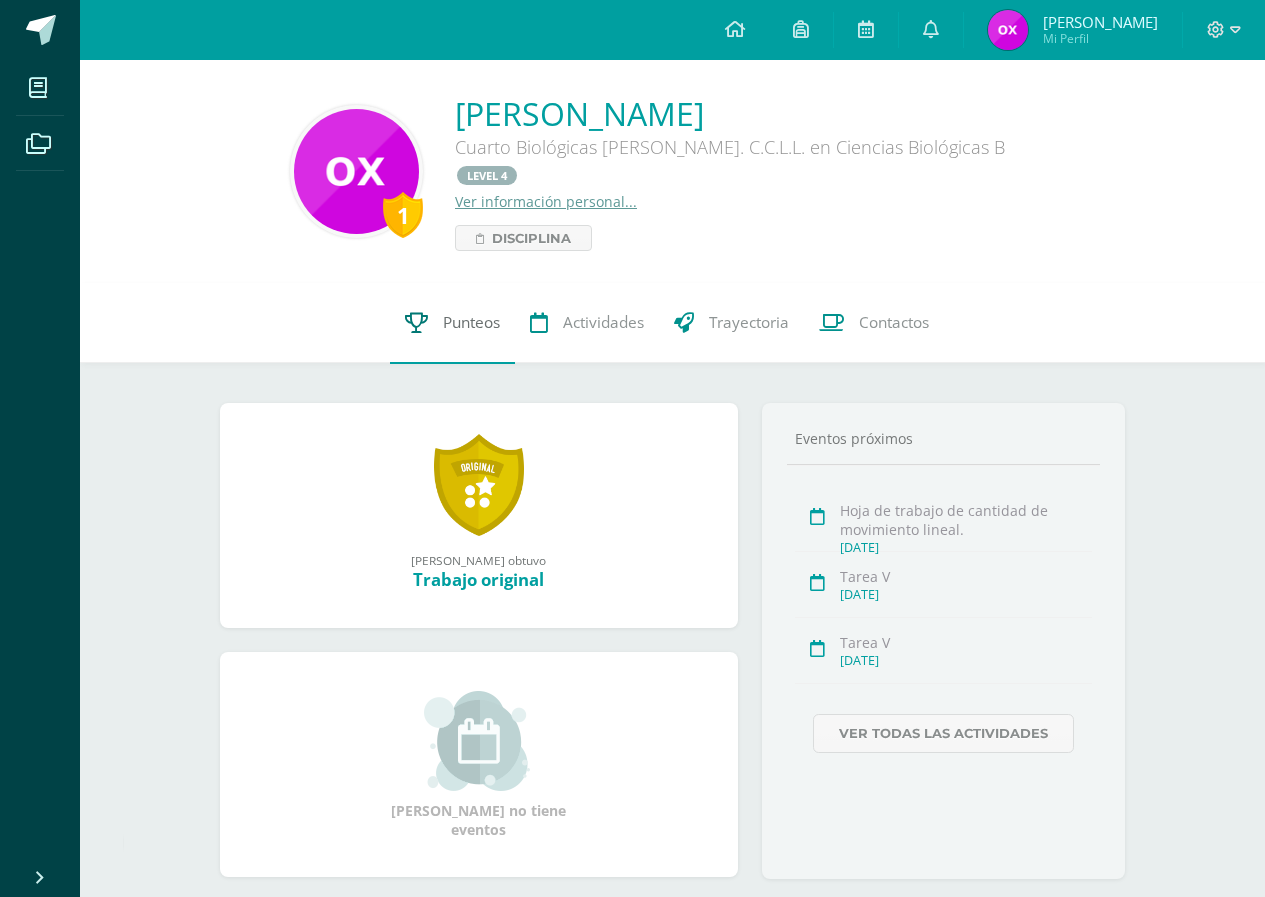 click on "Punteos" at bounding box center [452, 323] 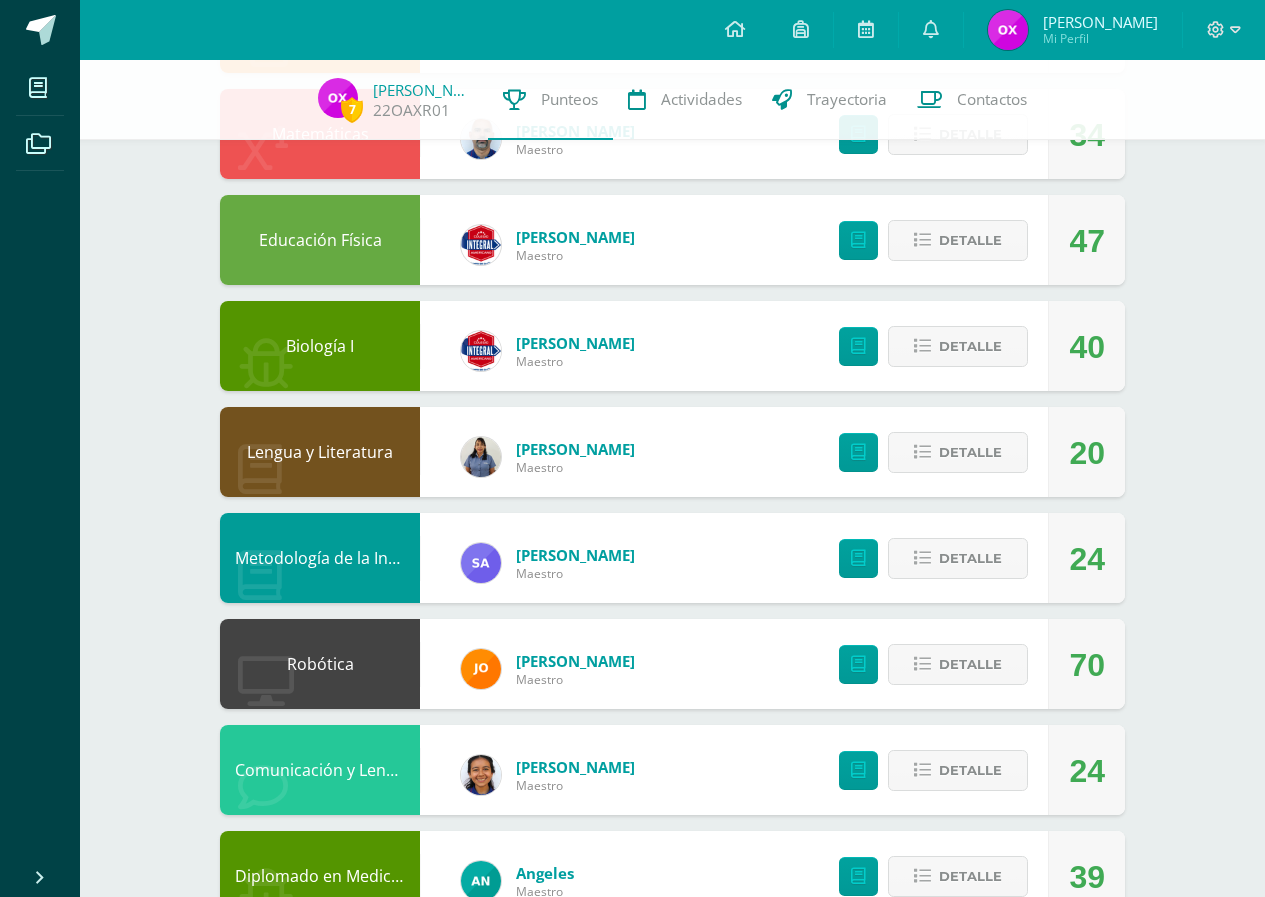 scroll, scrollTop: 932, scrollLeft: 0, axis: vertical 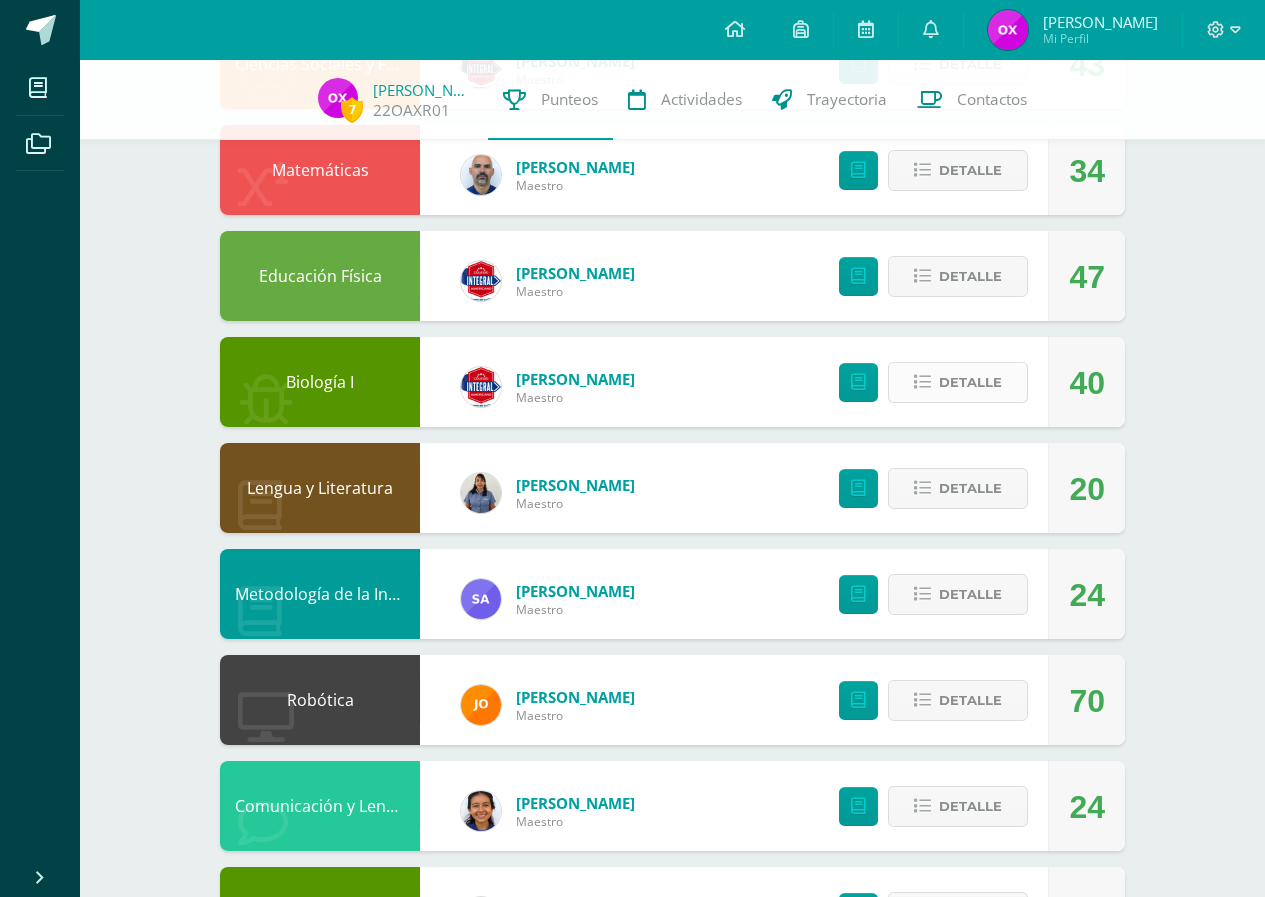 click at bounding box center (922, 382) 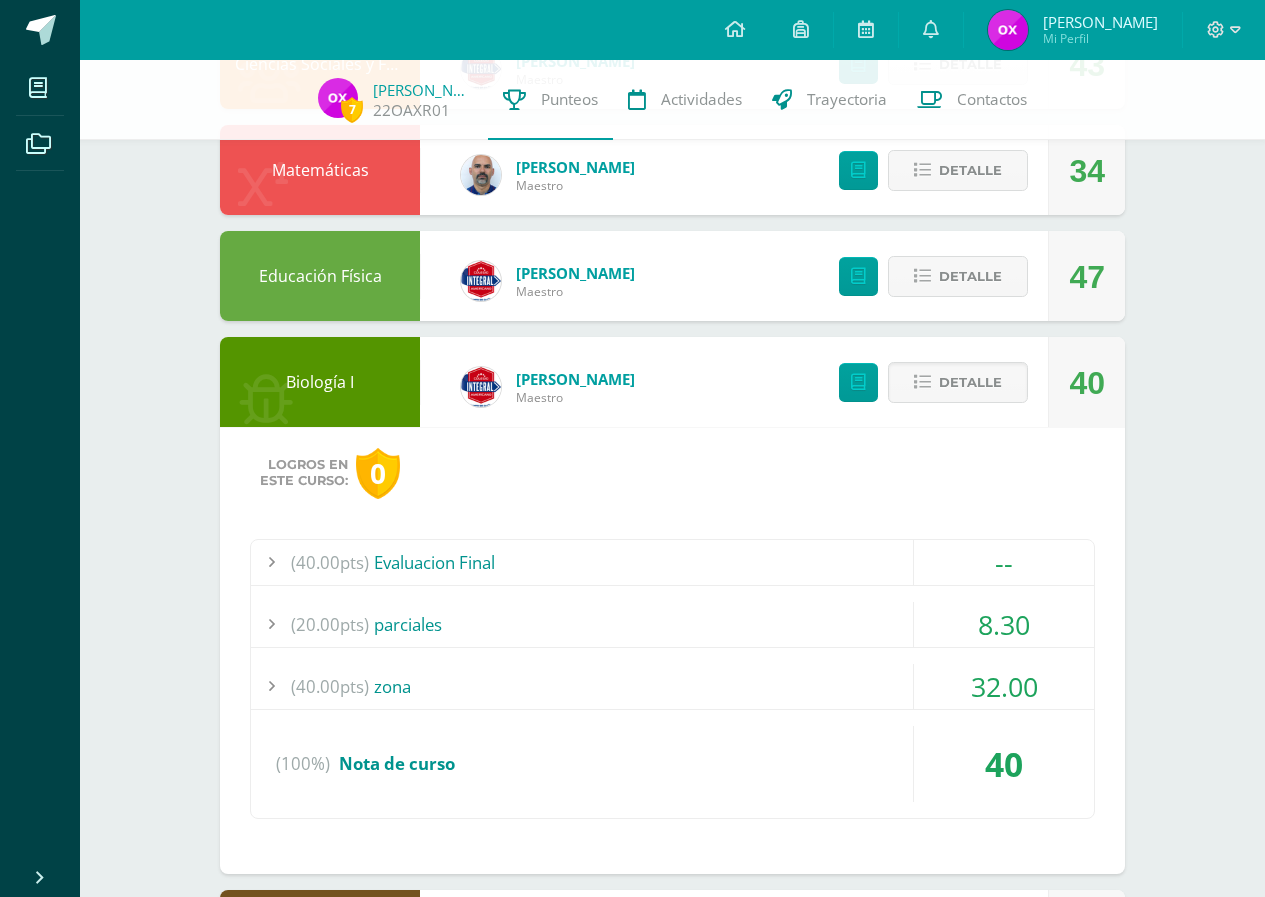 click on "(20.00pts)
parciales" at bounding box center [672, 624] 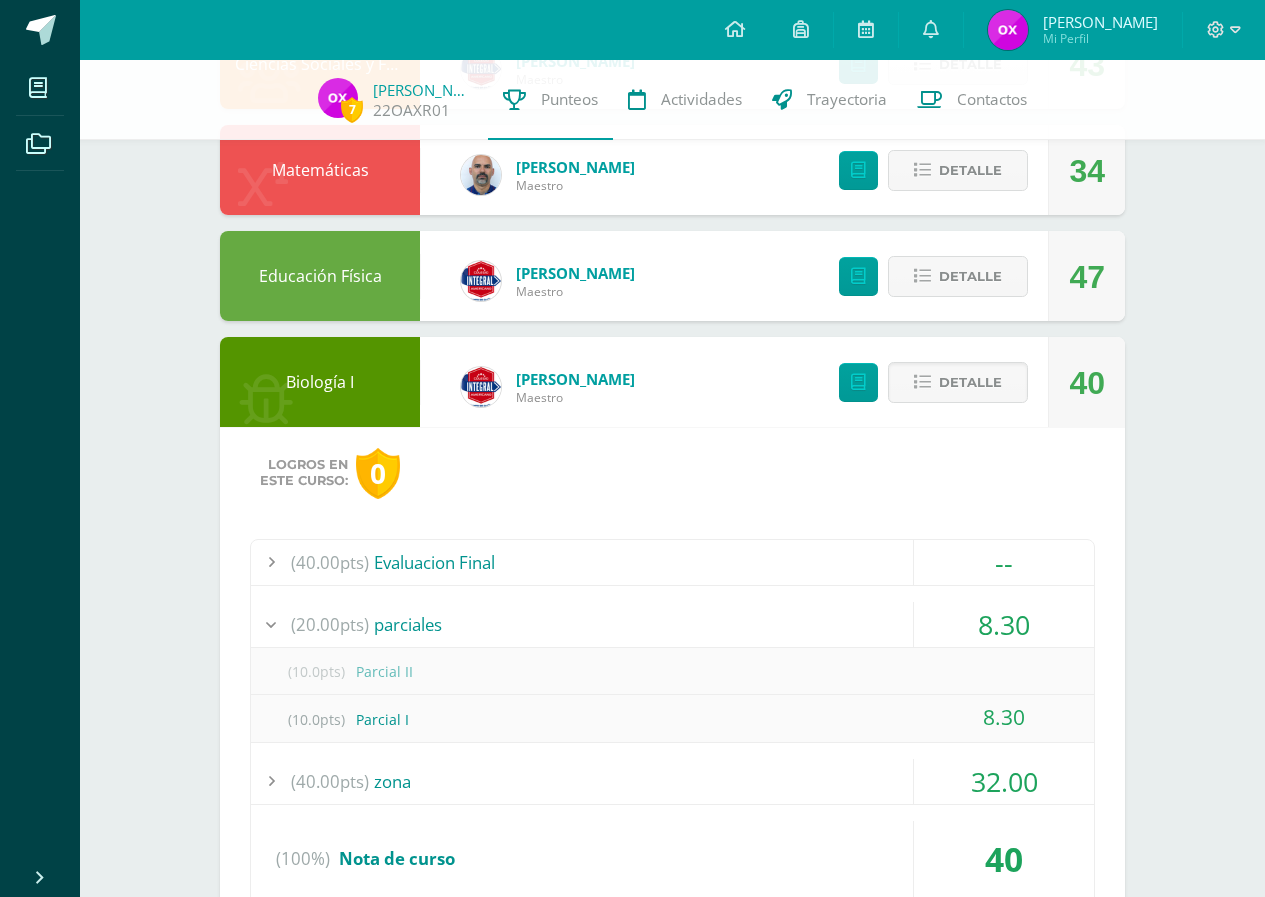 click on "(20.00pts)
parciales" at bounding box center [672, 624] 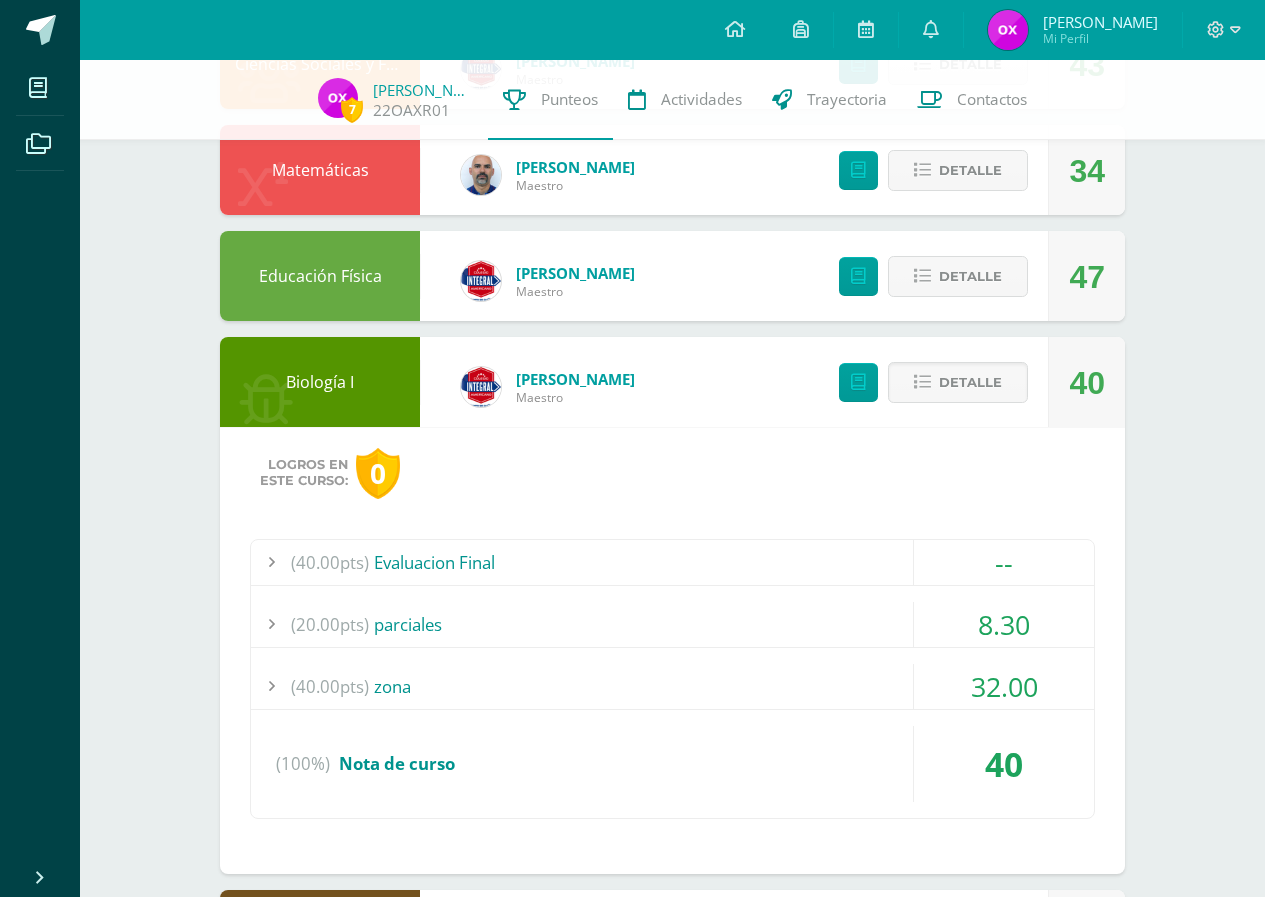 click on "(20.00pts)
parciales" at bounding box center [672, 624] 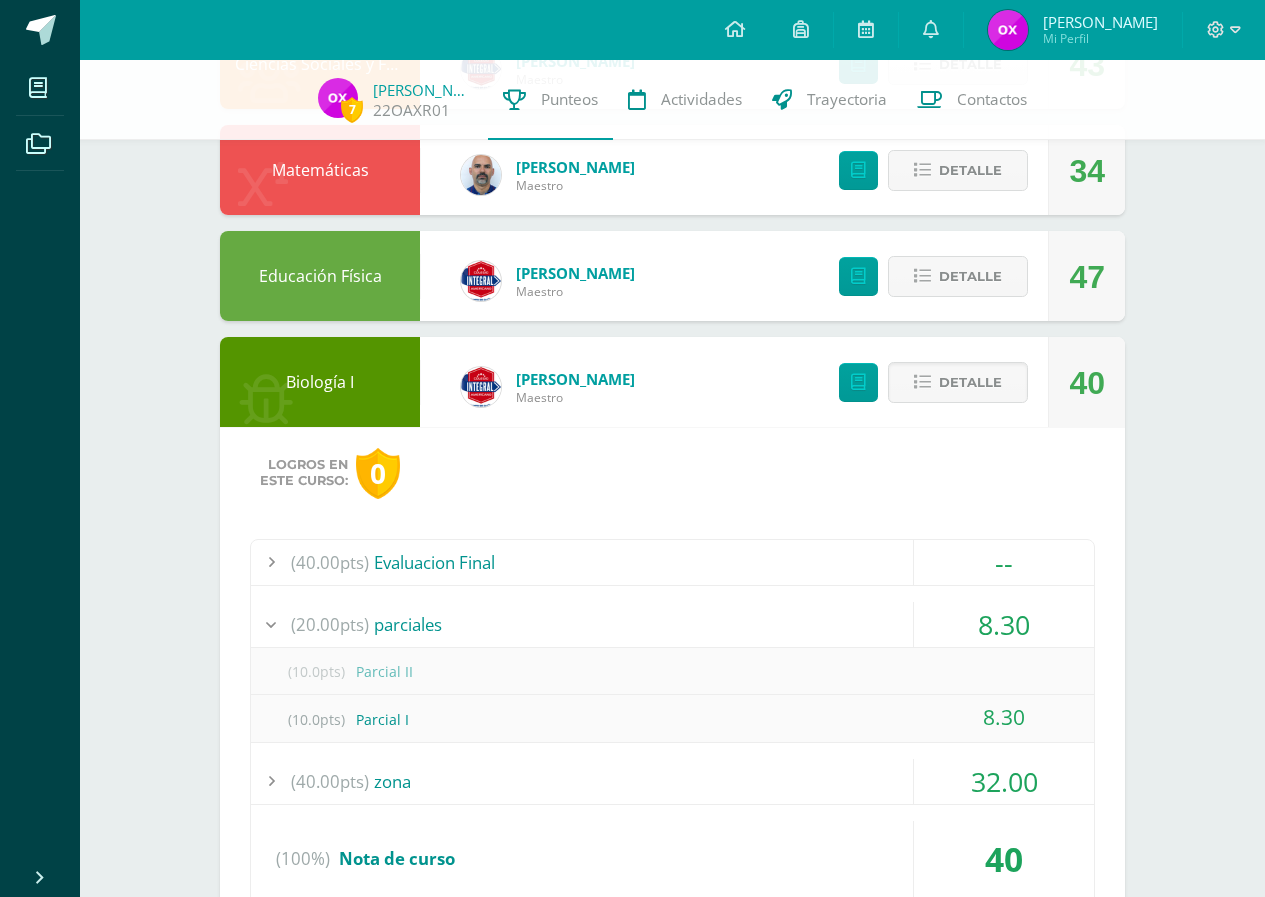 click on "(20.00pts)
parciales" at bounding box center [672, 624] 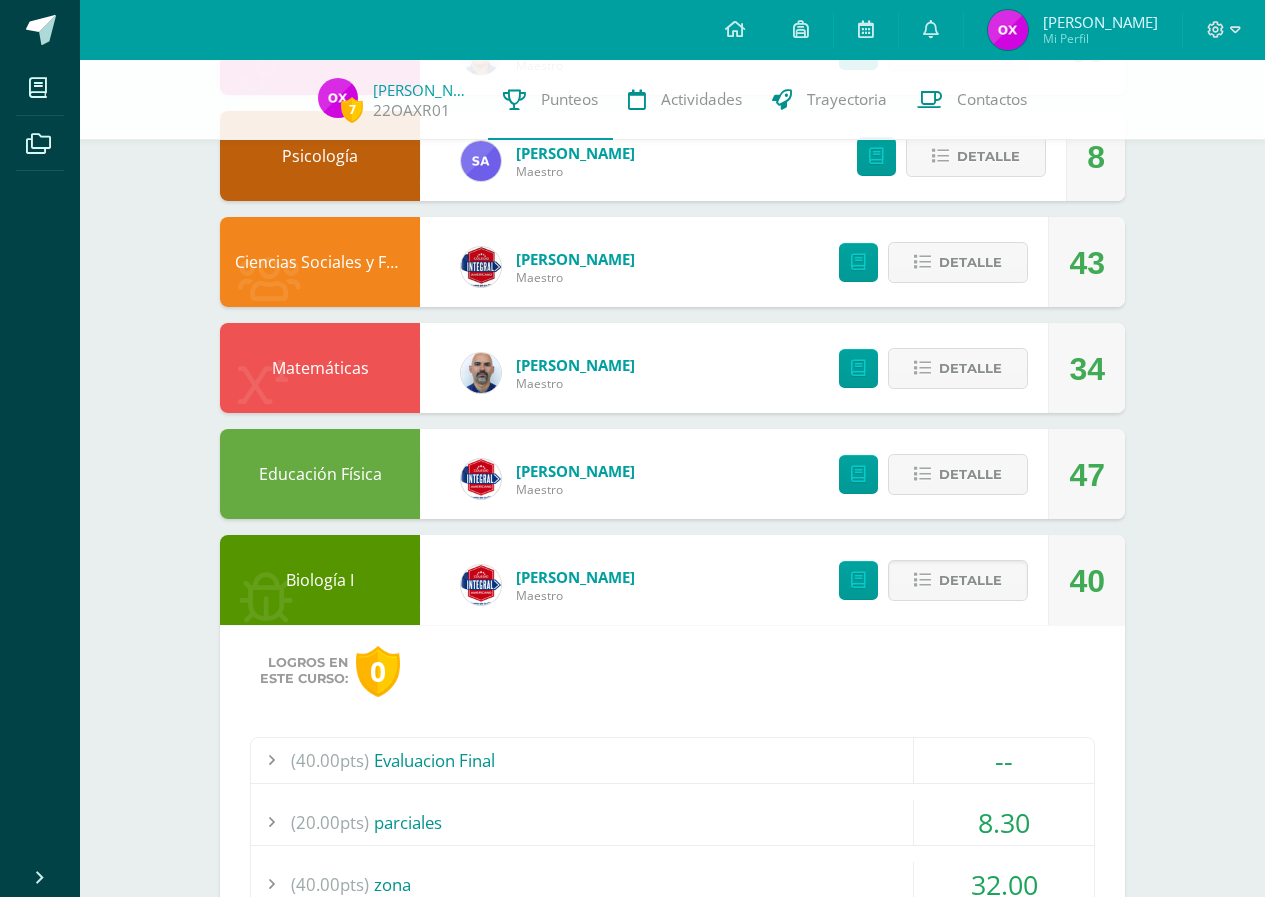 scroll, scrollTop: 732, scrollLeft: 0, axis: vertical 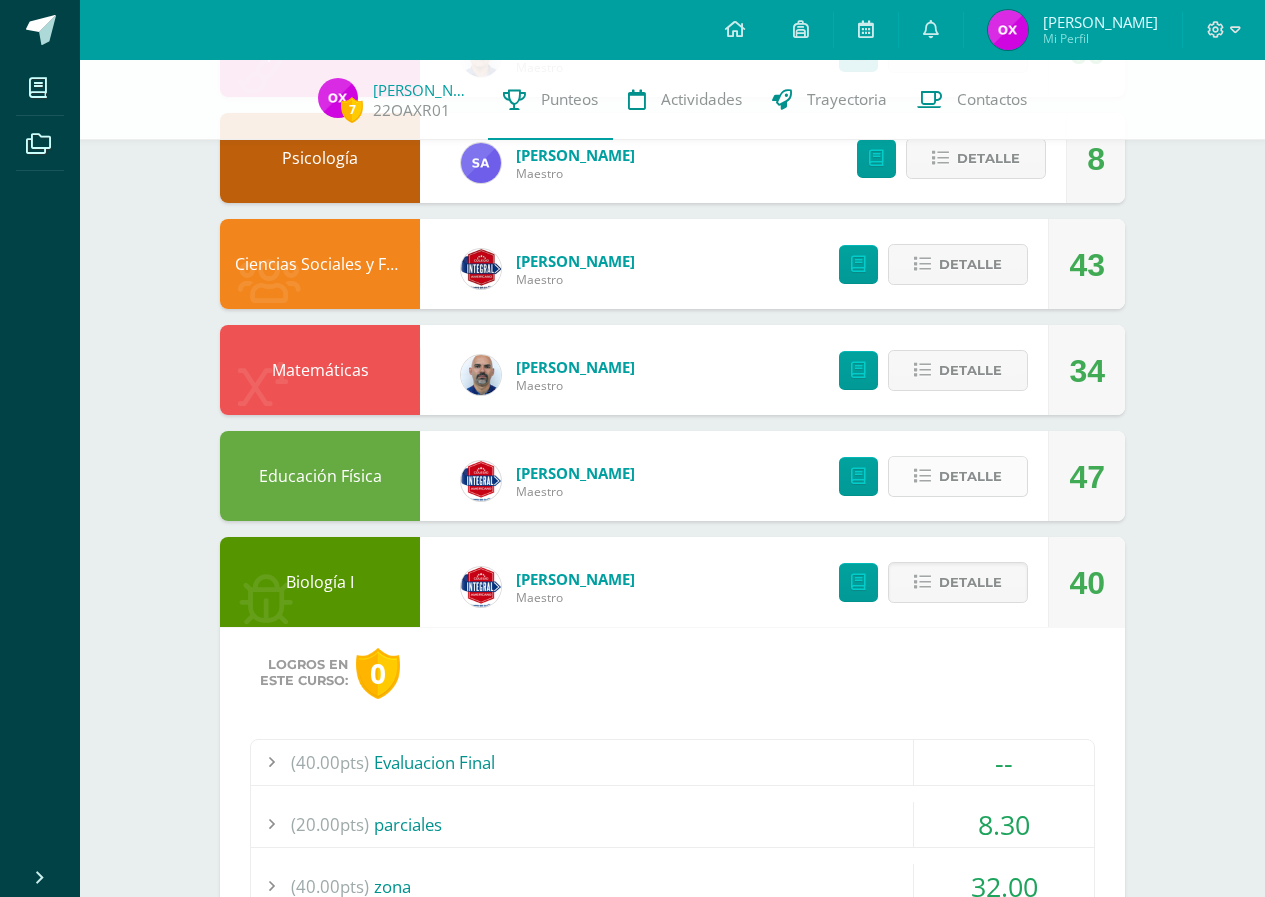 click on "Detalle" at bounding box center [970, 476] 